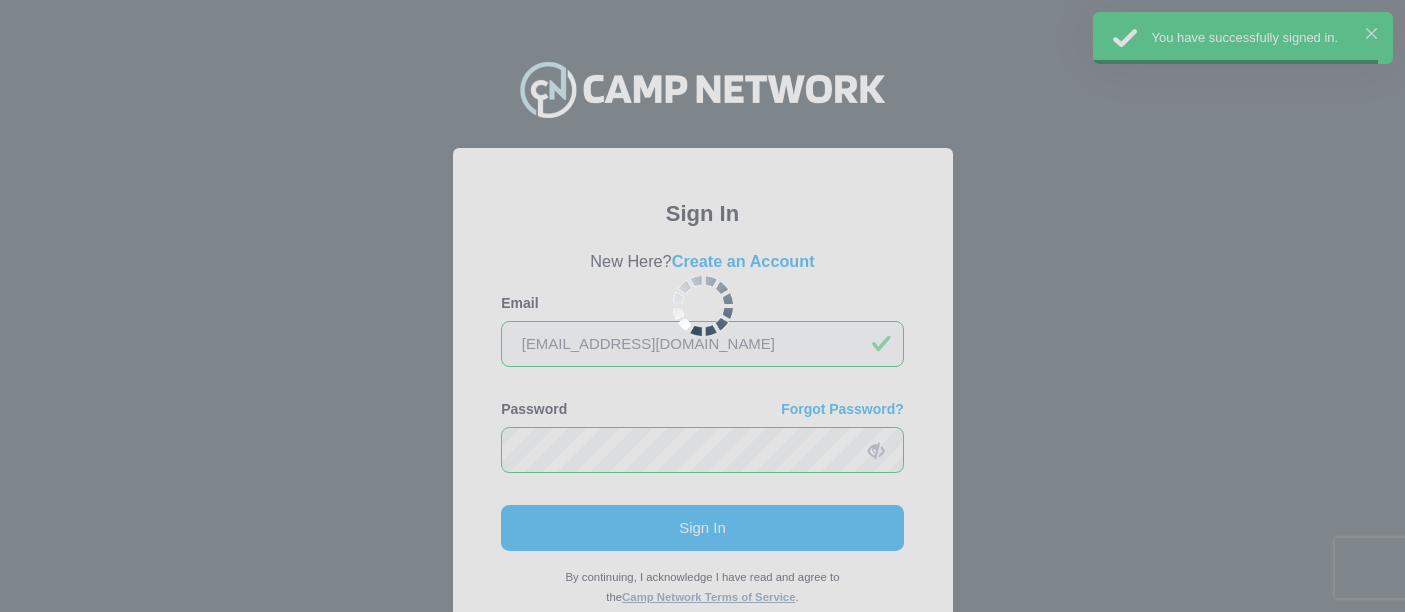 scroll, scrollTop: 0, scrollLeft: 0, axis: both 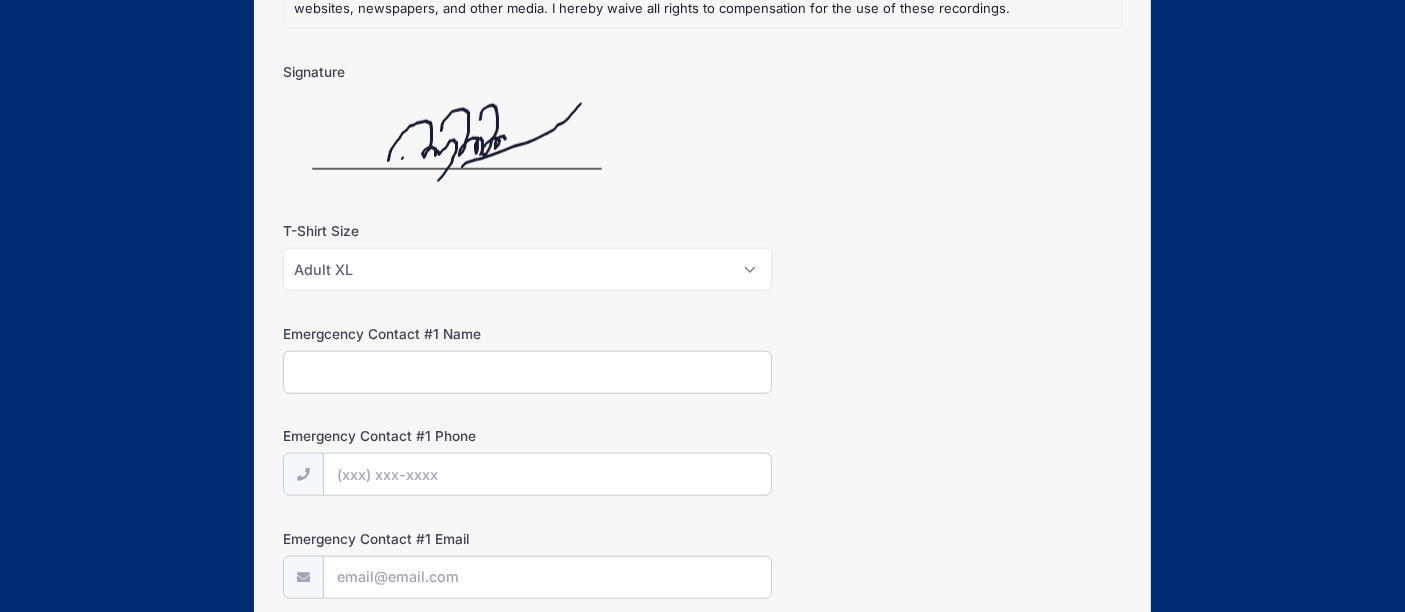 click on "Emergcency Contact #1 Name" at bounding box center (527, 372) 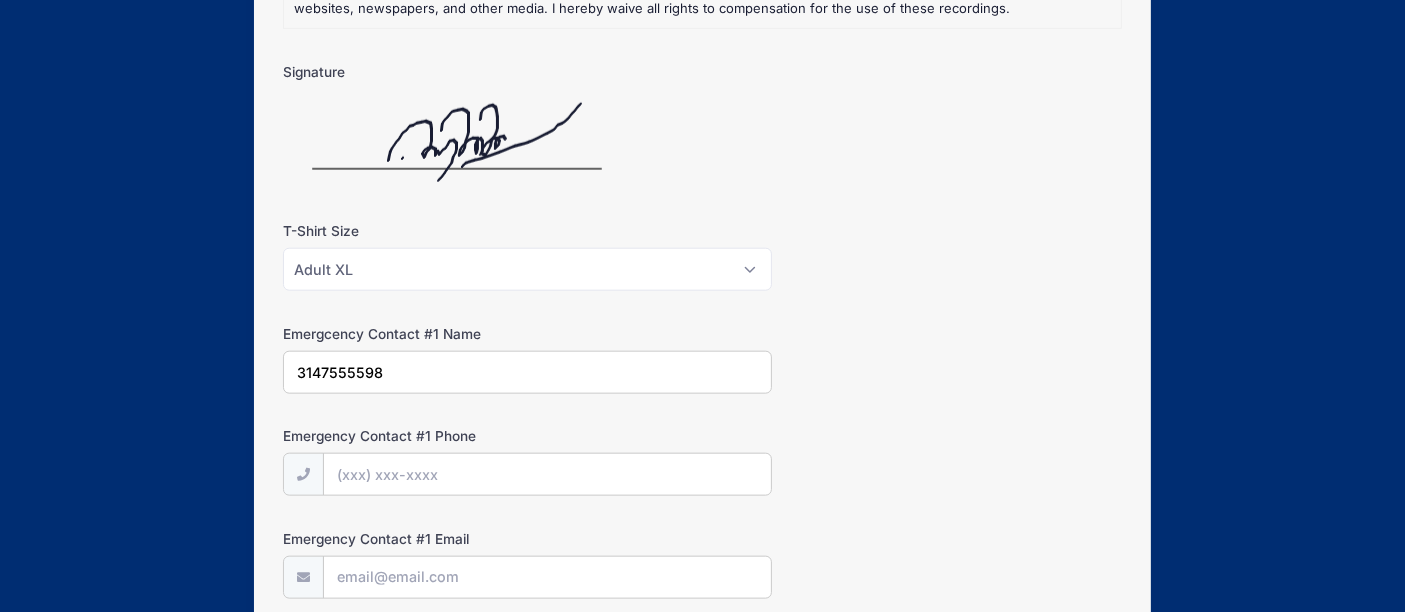 click on "3147555598" at bounding box center (527, 372) 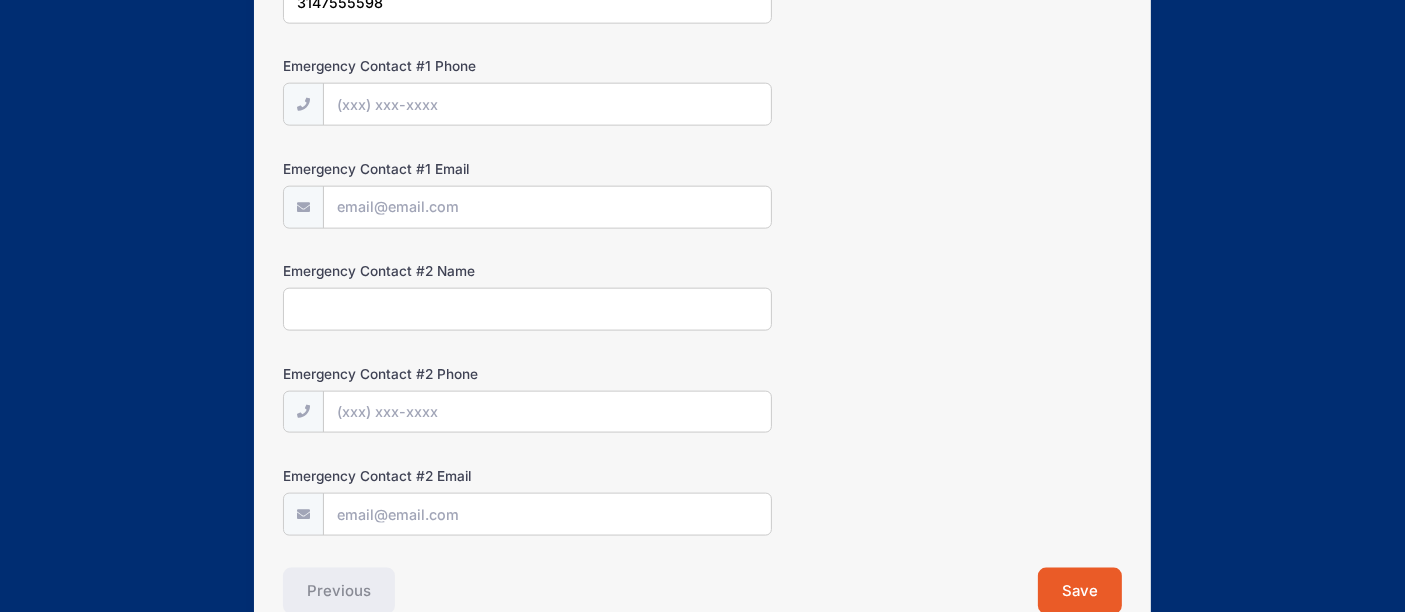 scroll, scrollTop: 2622, scrollLeft: 0, axis: vertical 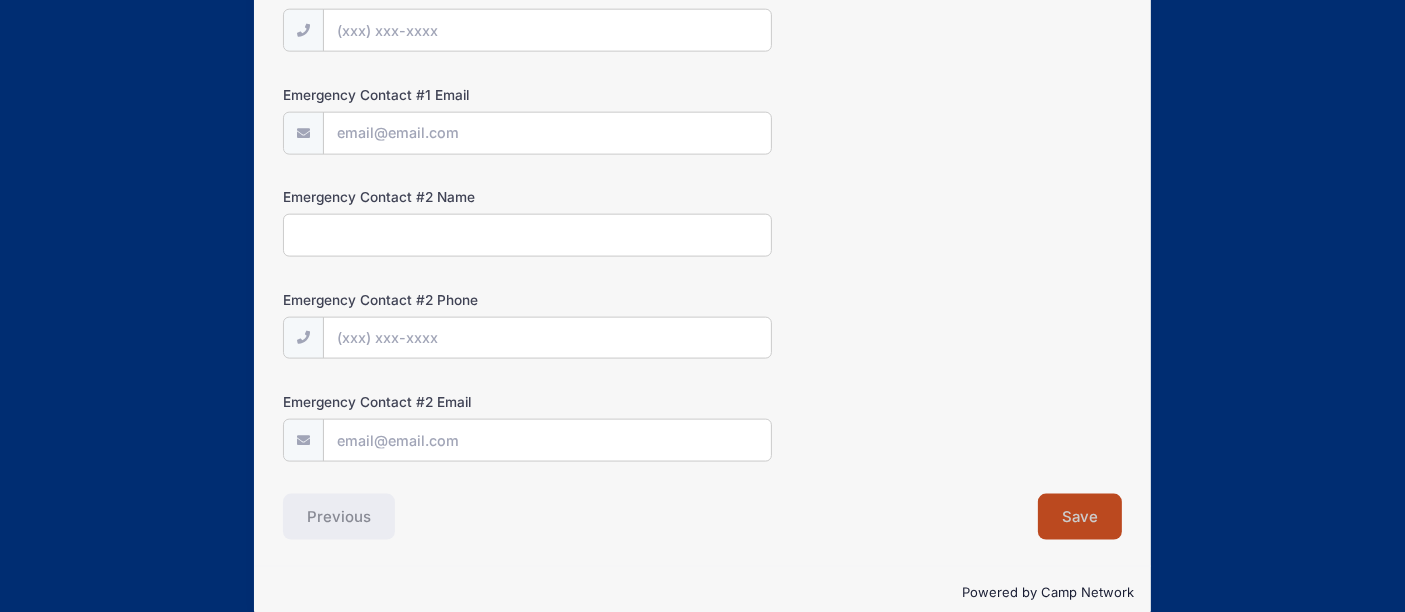 type on "3147555598" 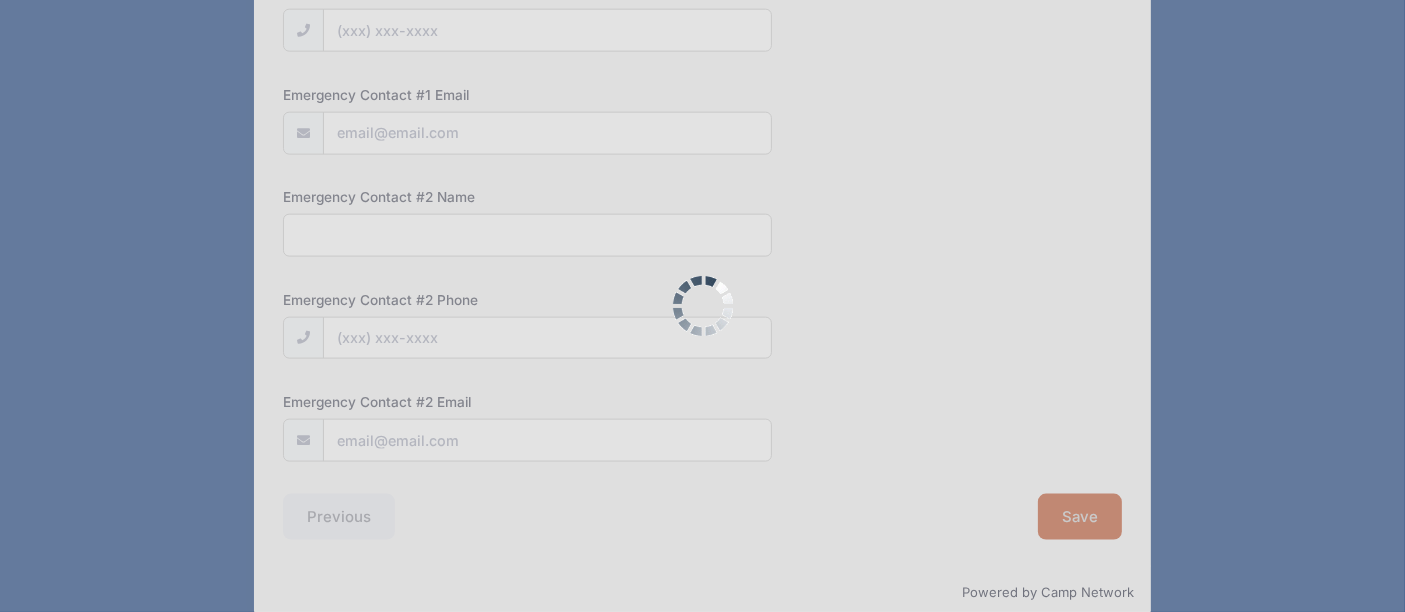 scroll, scrollTop: 0, scrollLeft: 0, axis: both 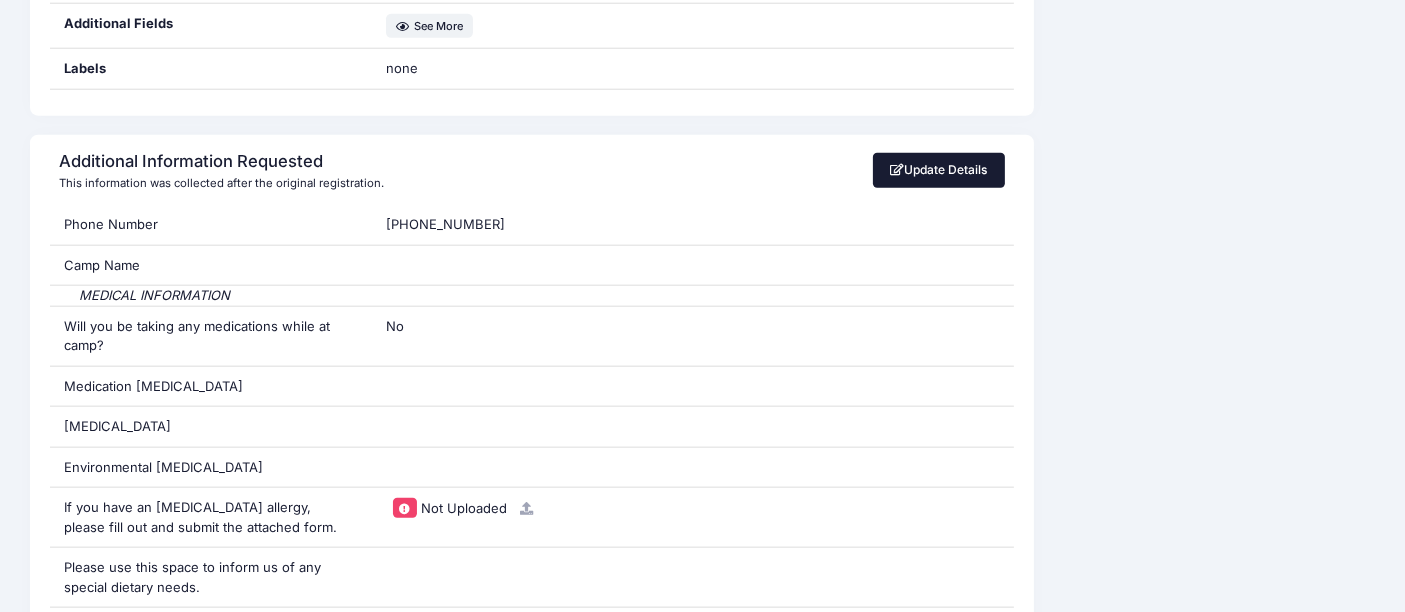 click on "Update Details" at bounding box center [939, 170] 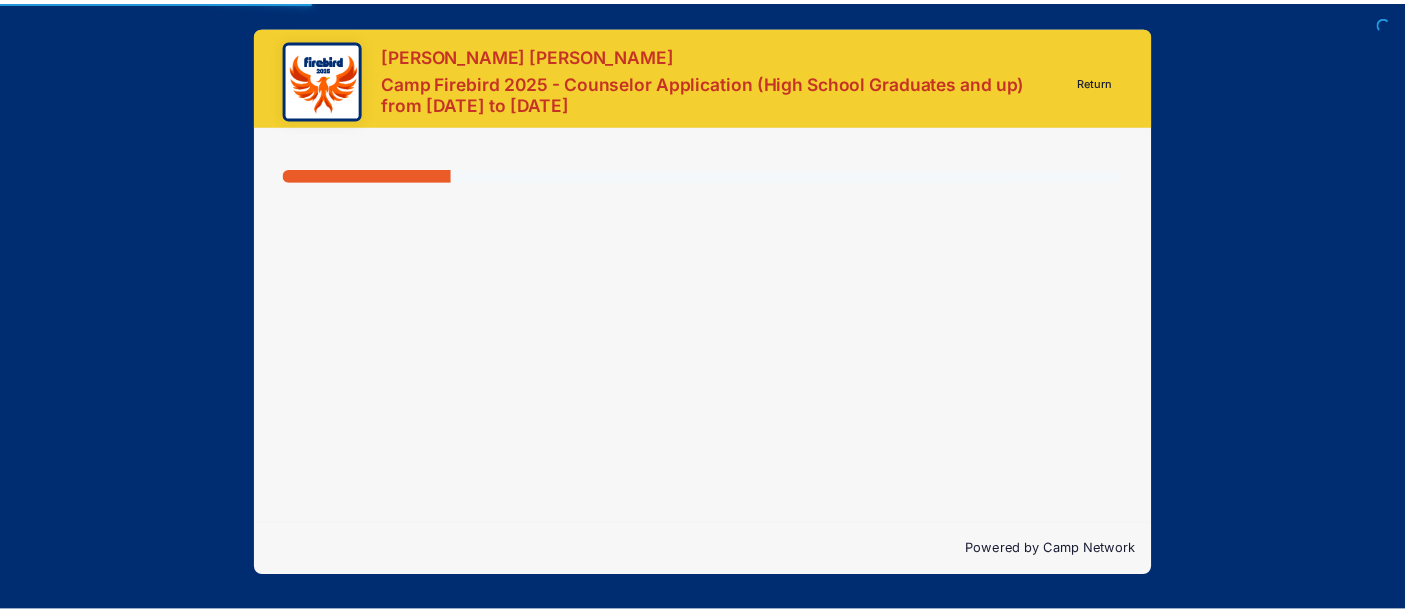 scroll, scrollTop: 0, scrollLeft: 0, axis: both 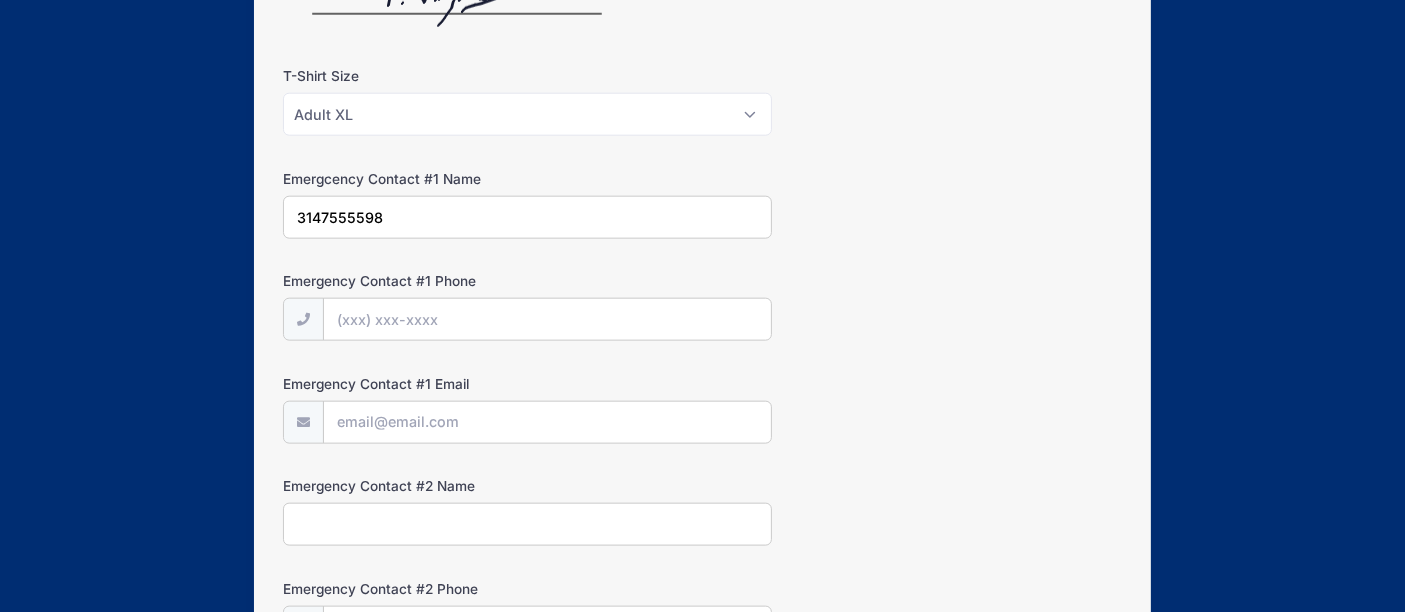 click on "3147555598" at bounding box center (527, 217) 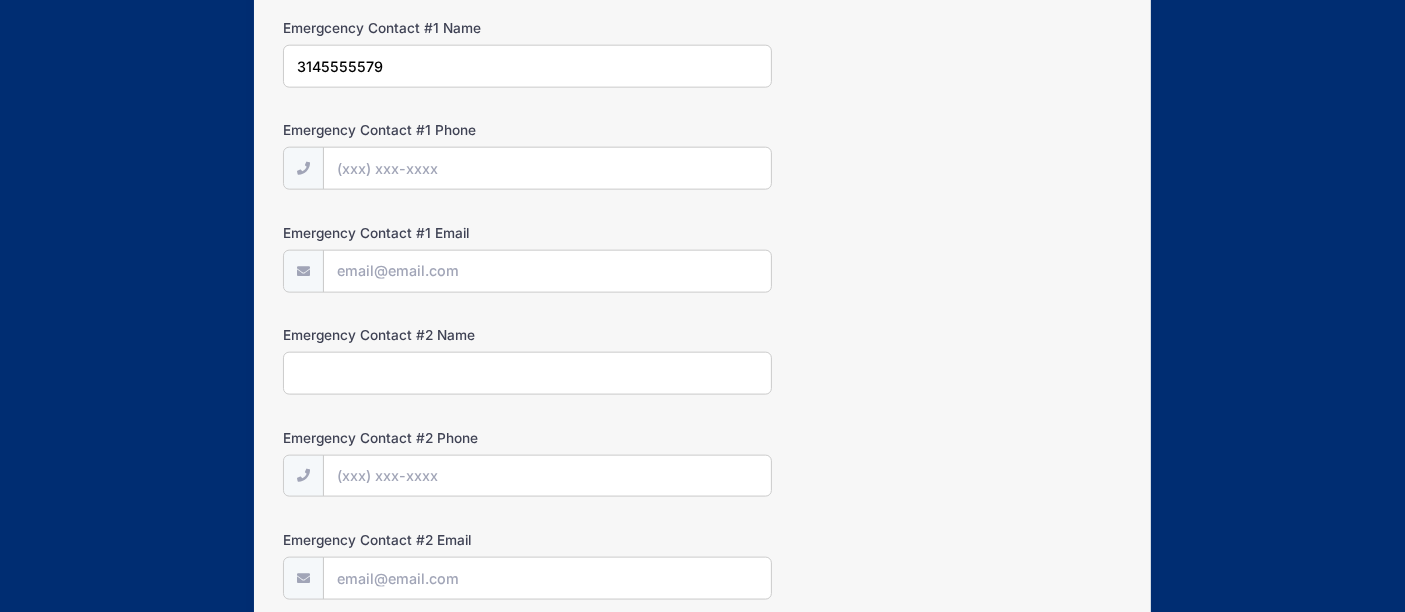 scroll, scrollTop: 2622, scrollLeft: 0, axis: vertical 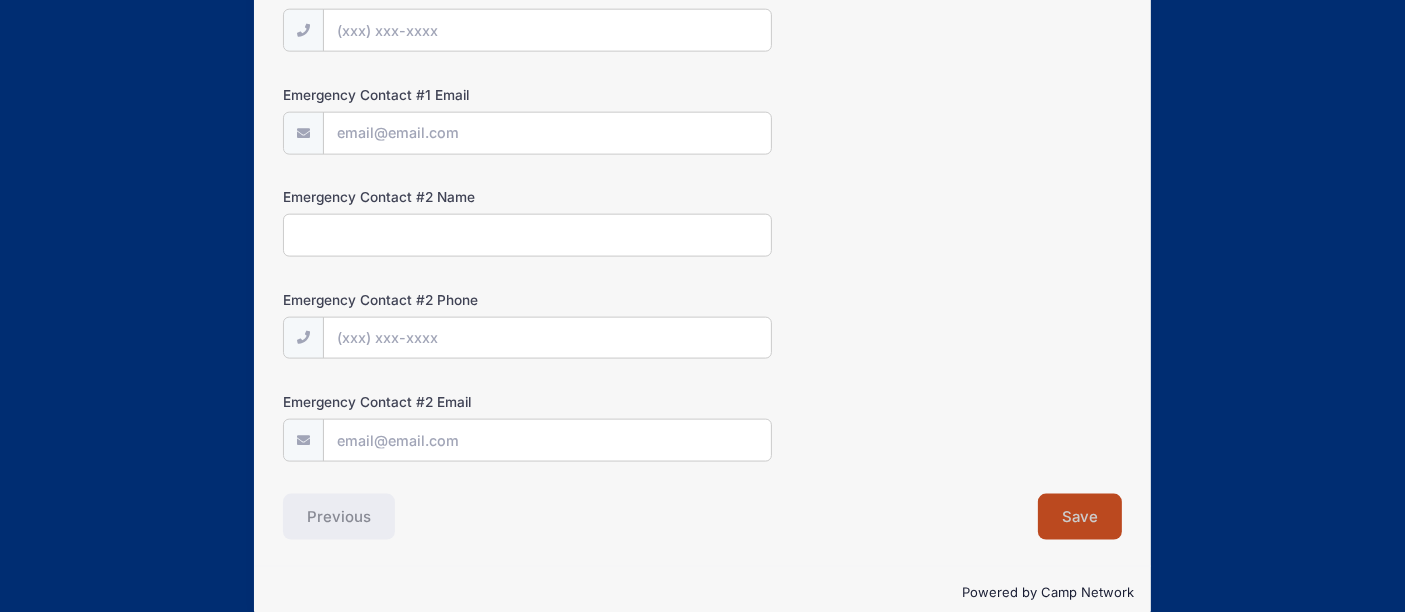 type on "3145555579" 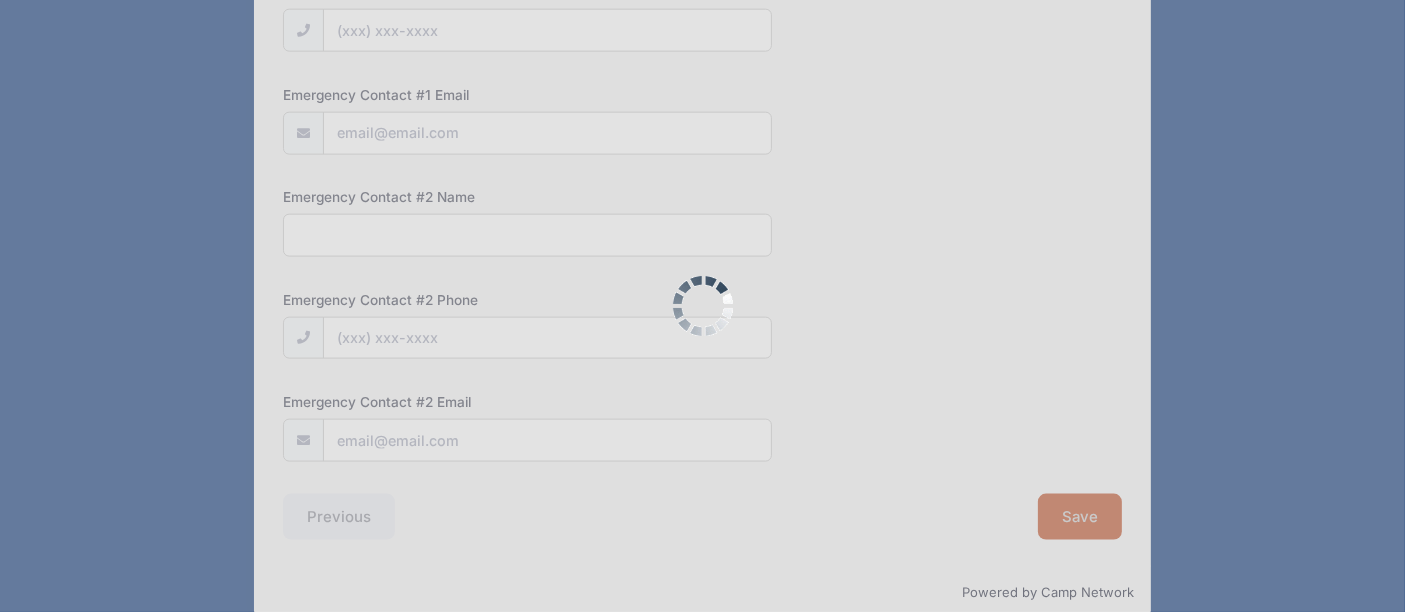 scroll, scrollTop: 0, scrollLeft: 0, axis: both 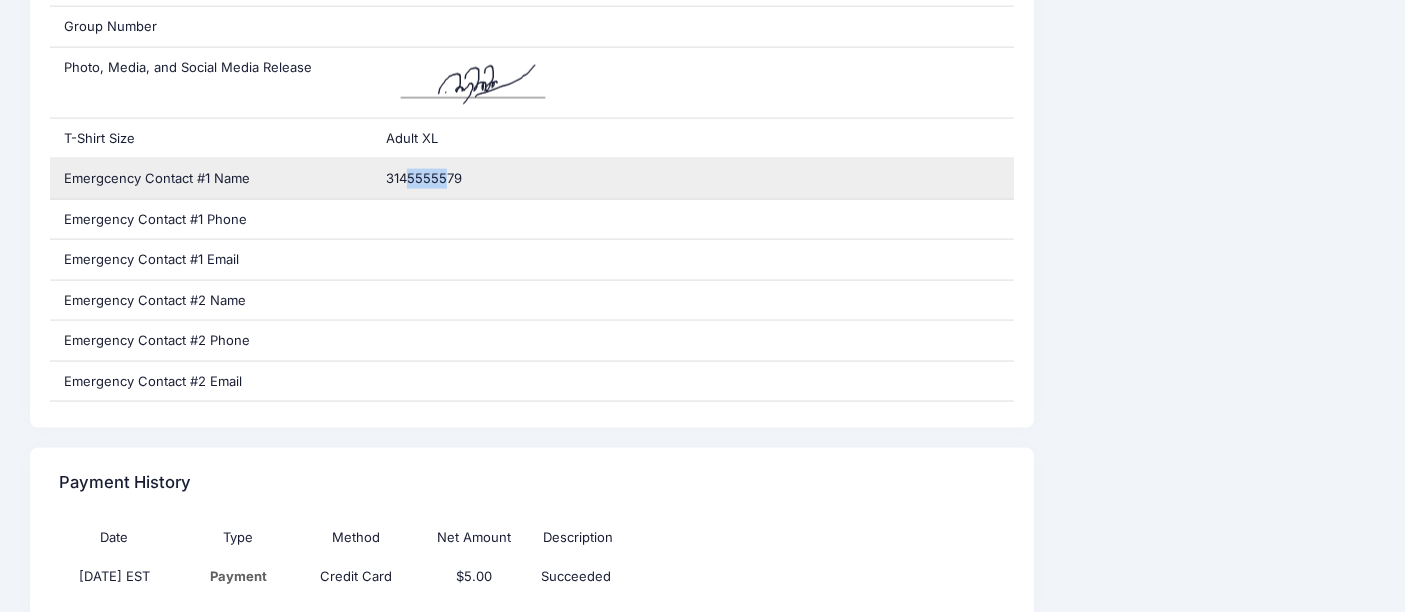 drag, startPoint x: 408, startPoint y: 105, endPoint x: 447, endPoint y: 108, distance: 39.115215 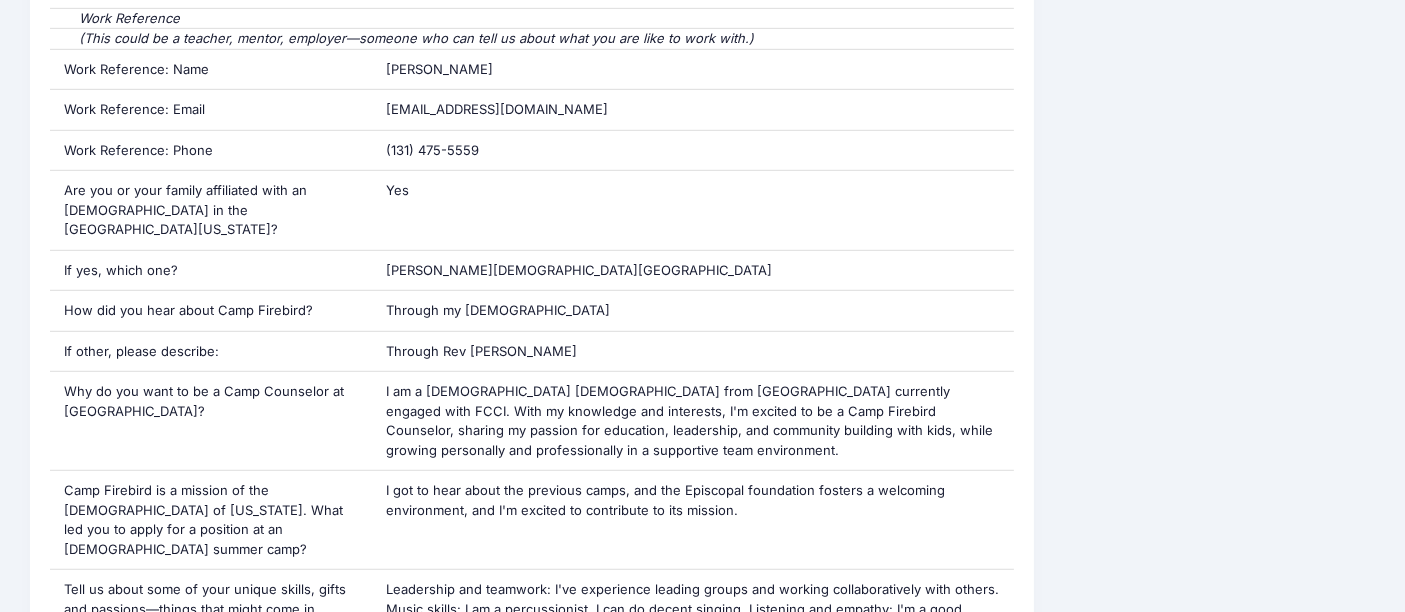 scroll, scrollTop: 1186, scrollLeft: 0, axis: vertical 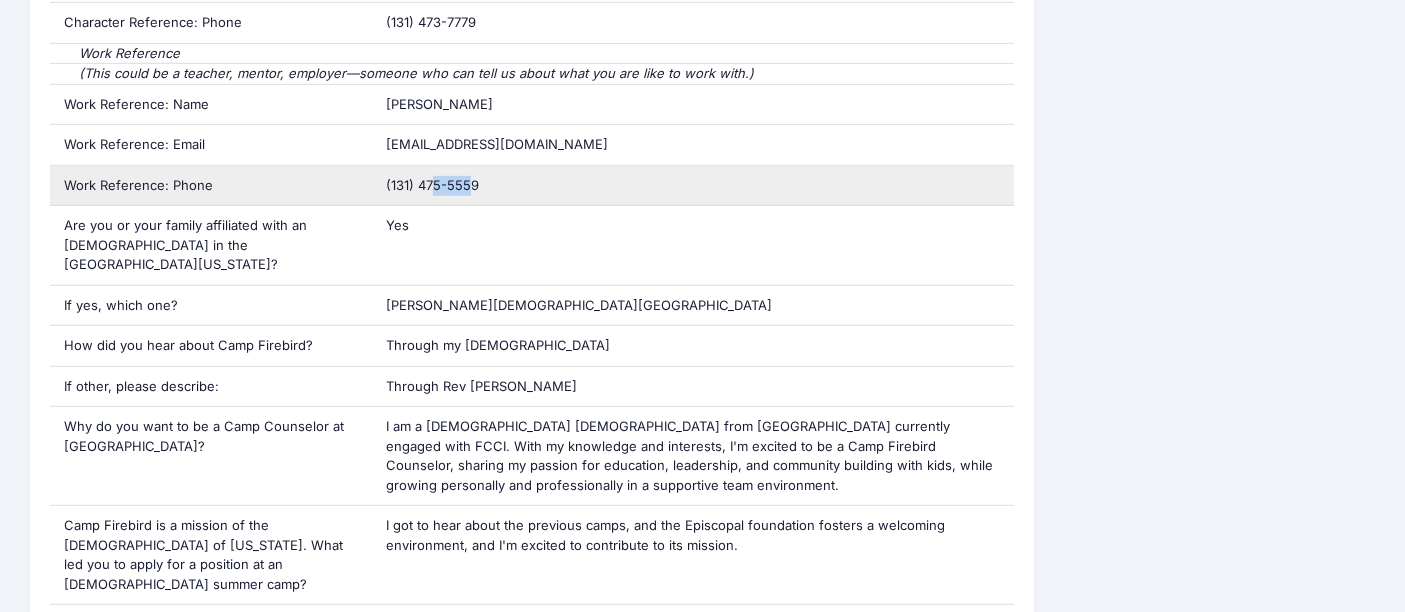 drag, startPoint x: 431, startPoint y: 173, endPoint x: 471, endPoint y: 178, distance: 40.311287 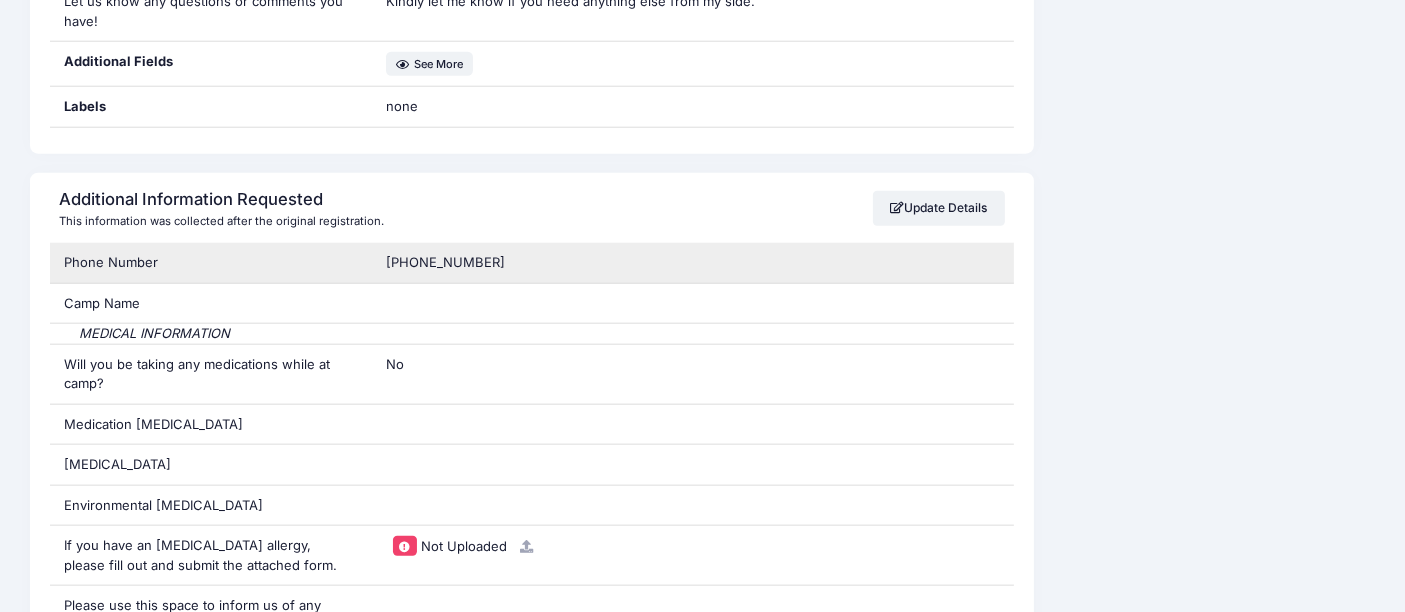 scroll, scrollTop: 2075, scrollLeft: 0, axis: vertical 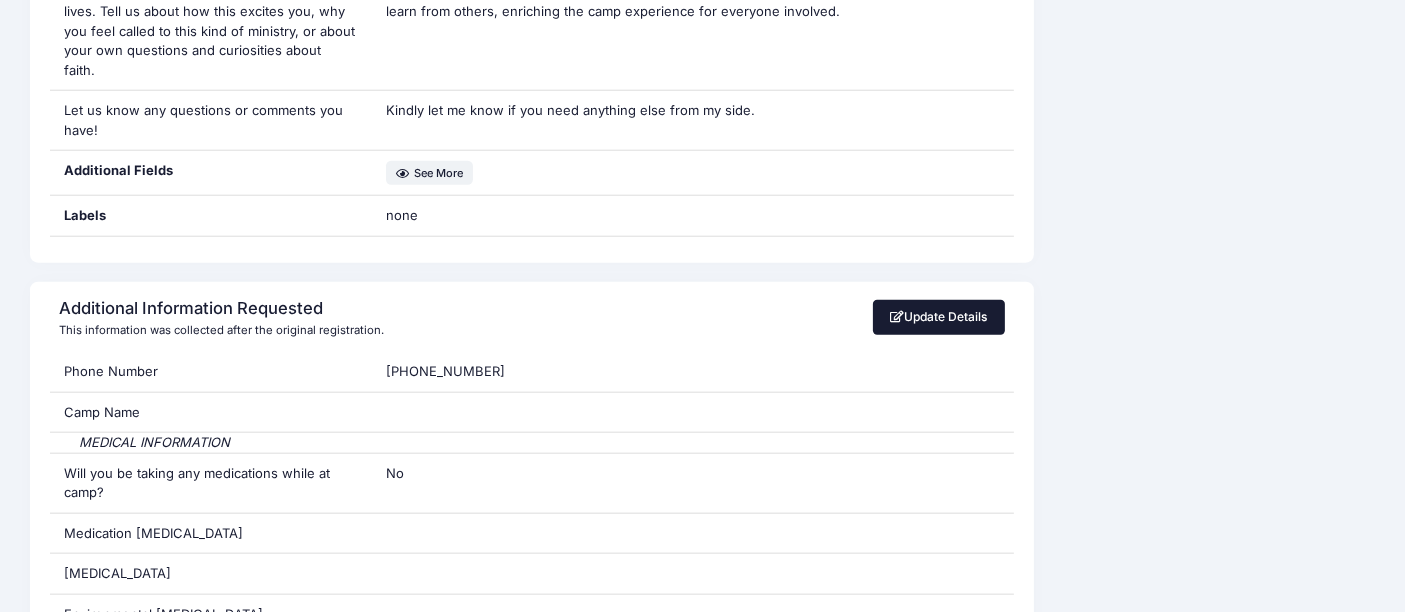 click on "Update Details" at bounding box center (939, 317) 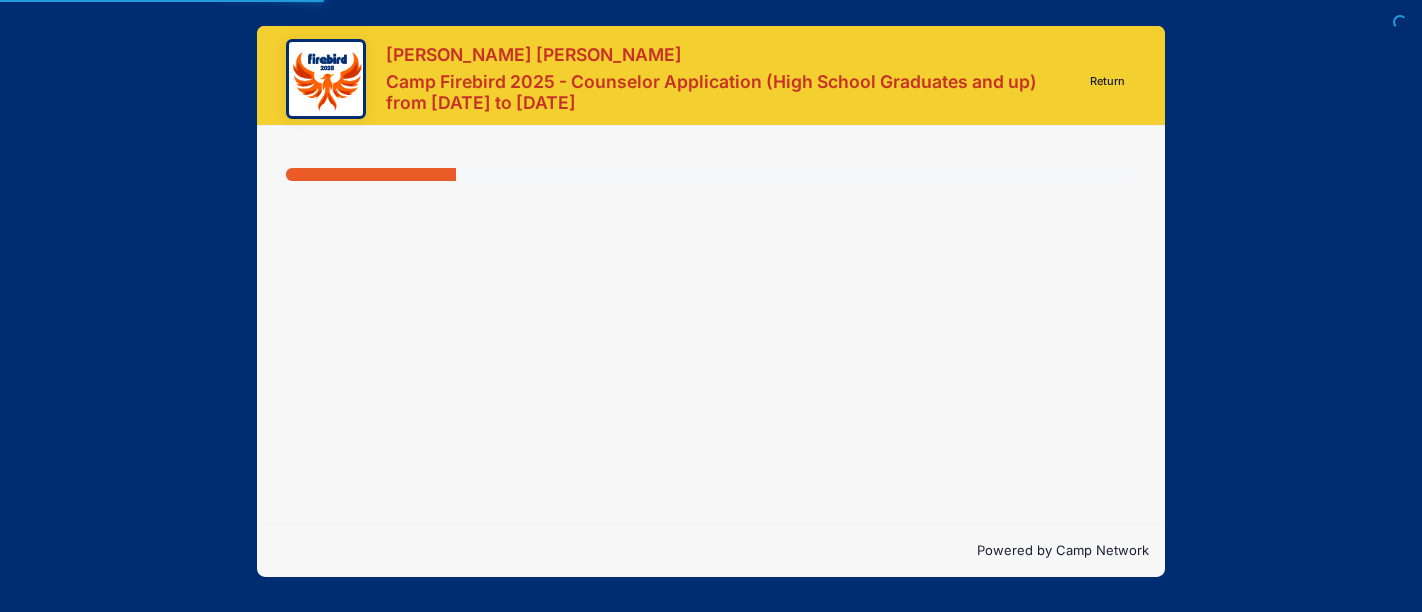 scroll, scrollTop: 0, scrollLeft: 0, axis: both 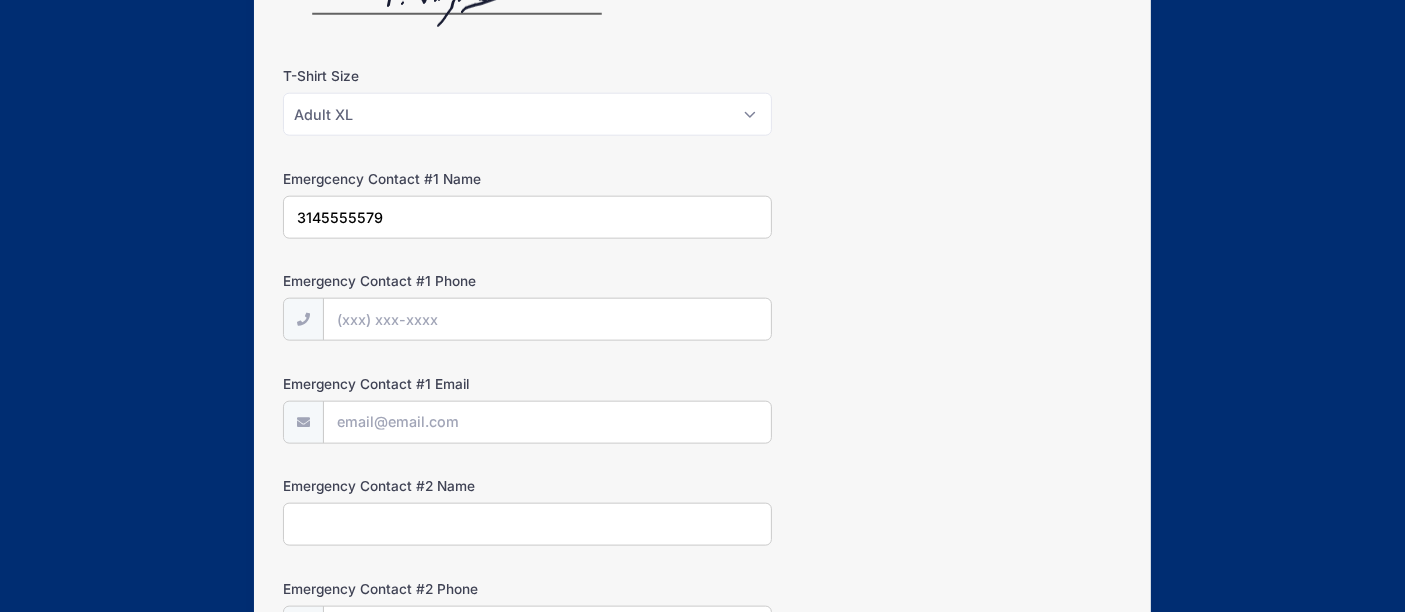 click on "3145555579" at bounding box center [527, 217] 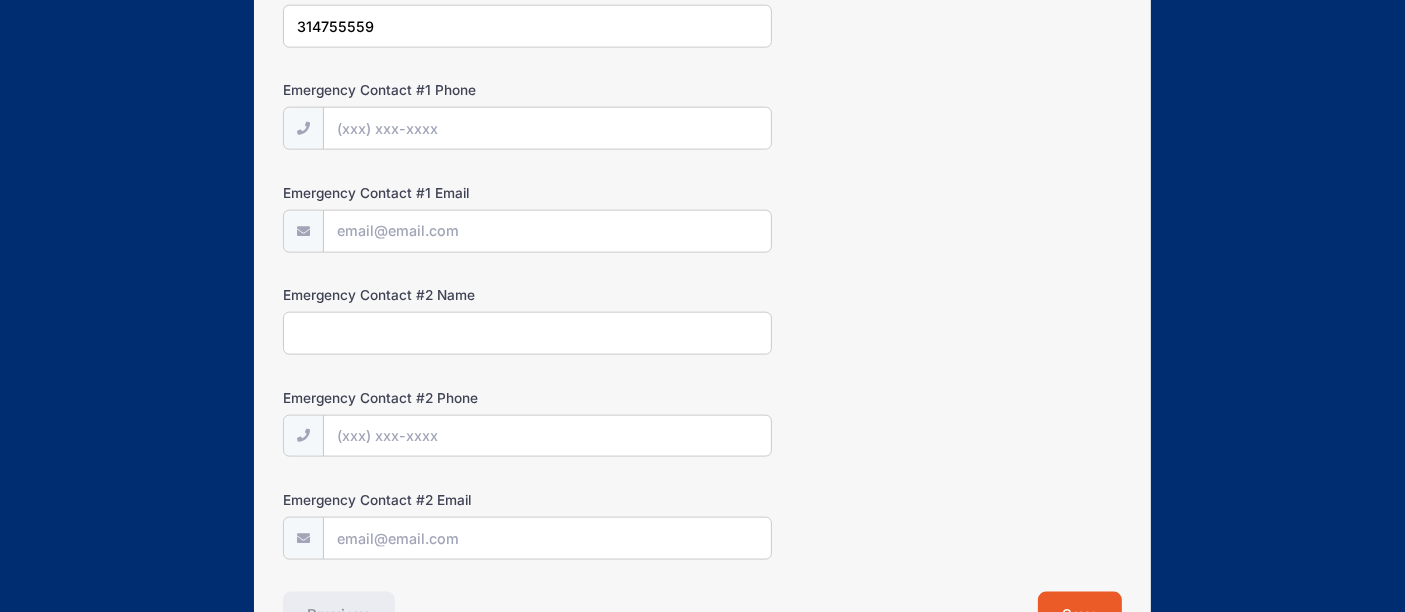 scroll, scrollTop: 2622, scrollLeft: 0, axis: vertical 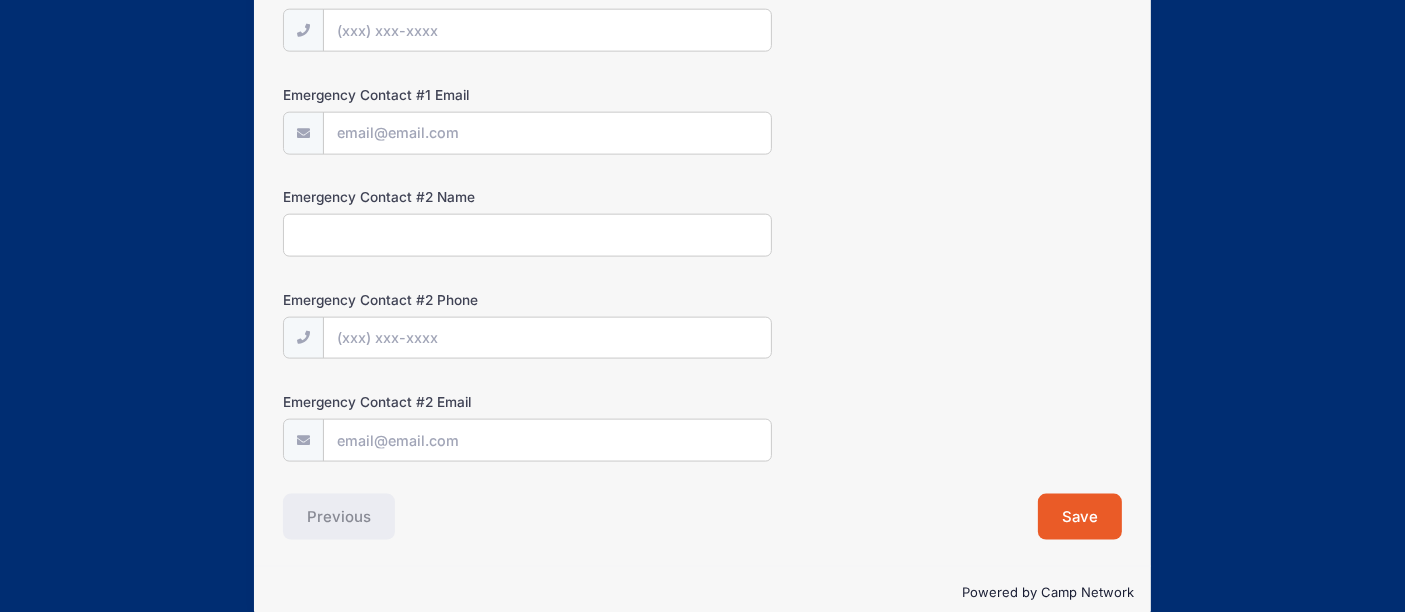type on "314755559" 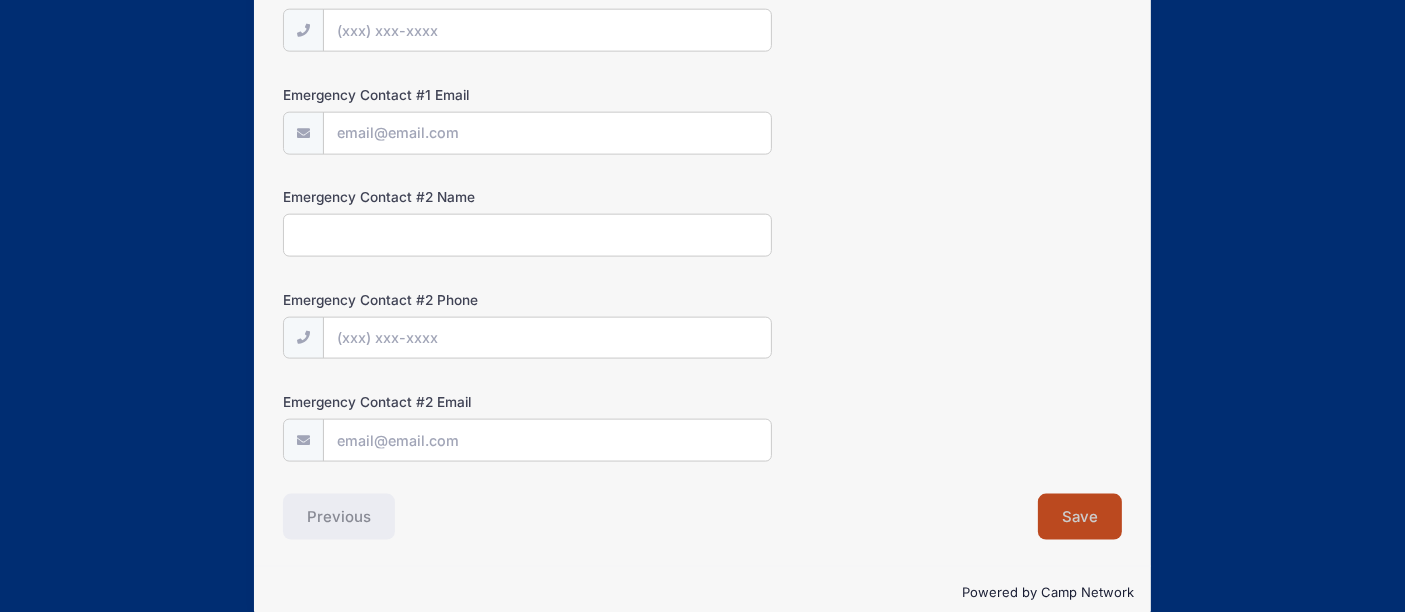 drag, startPoint x: 1054, startPoint y: 512, endPoint x: 1061, endPoint y: 481, distance: 31.780497 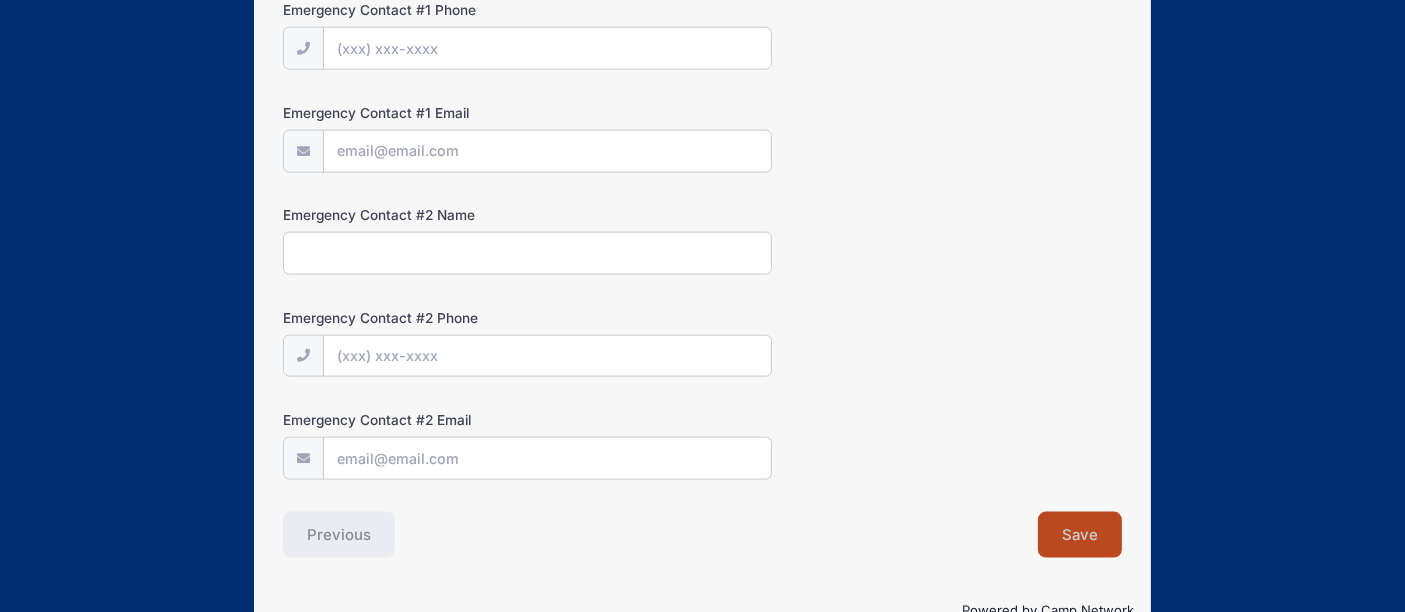 scroll, scrollTop: 2481, scrollLeft: 0, axis: vertical 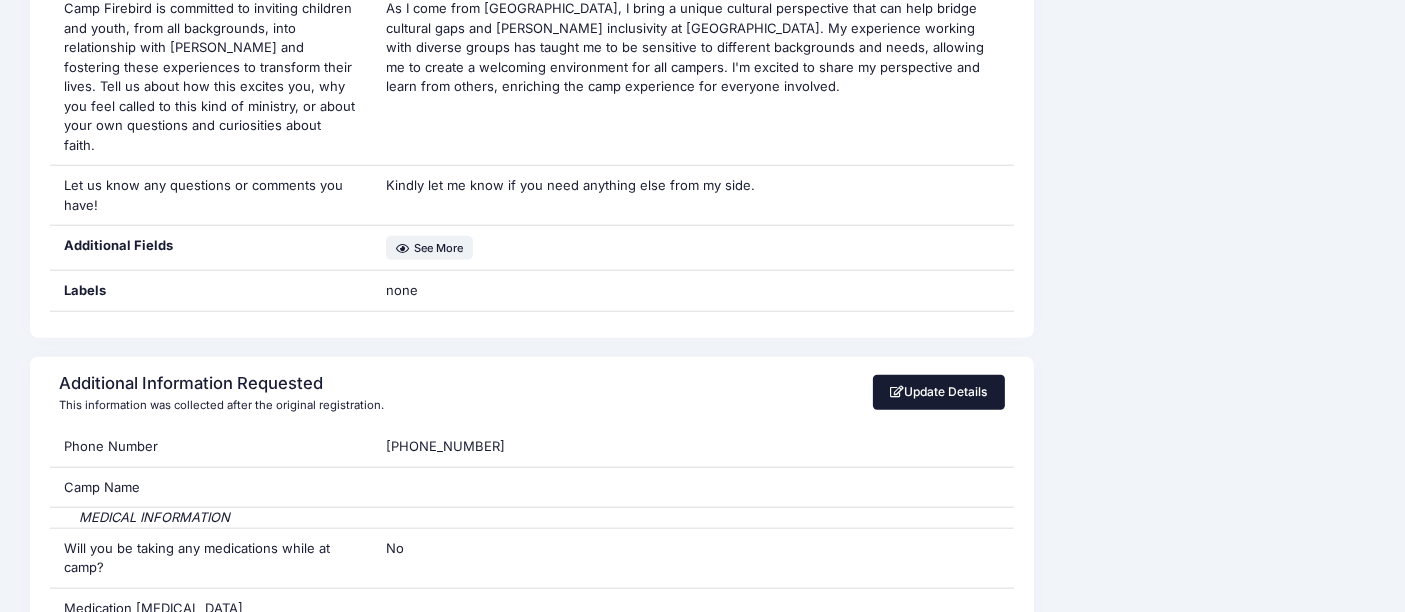 click on "Update Details" at bounding box center [939, 392] 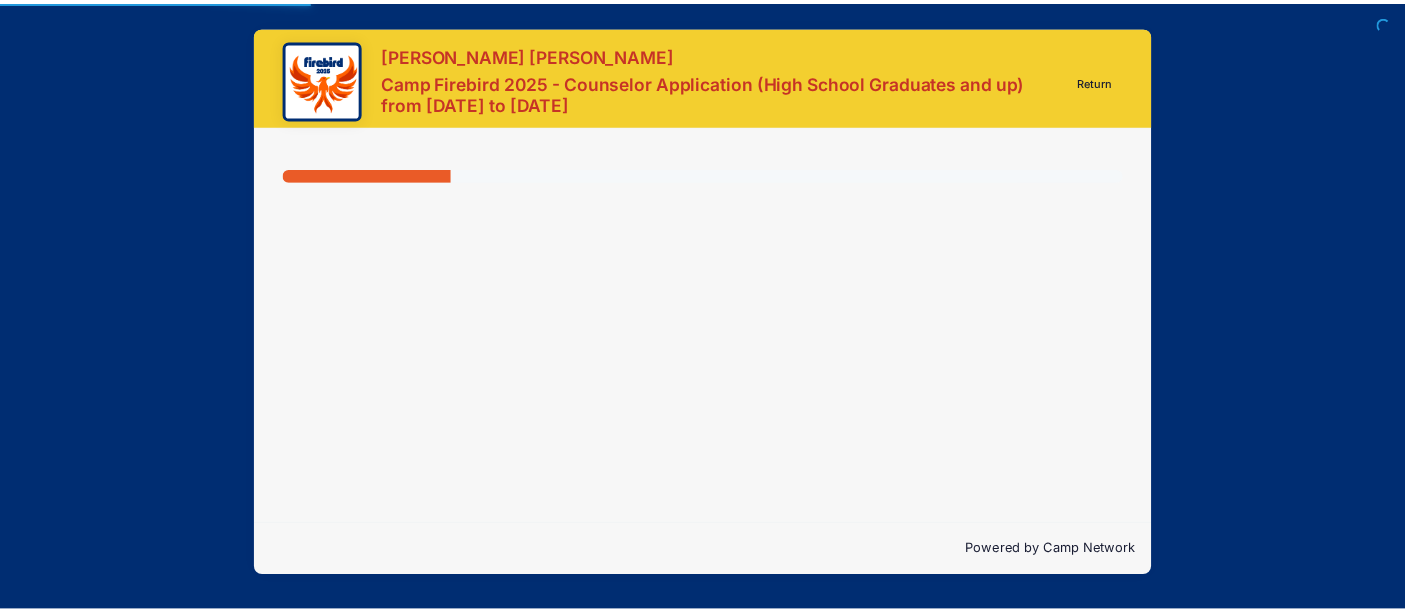 scroll, scrollTop: 0, scrollLeft: 0, axis: both 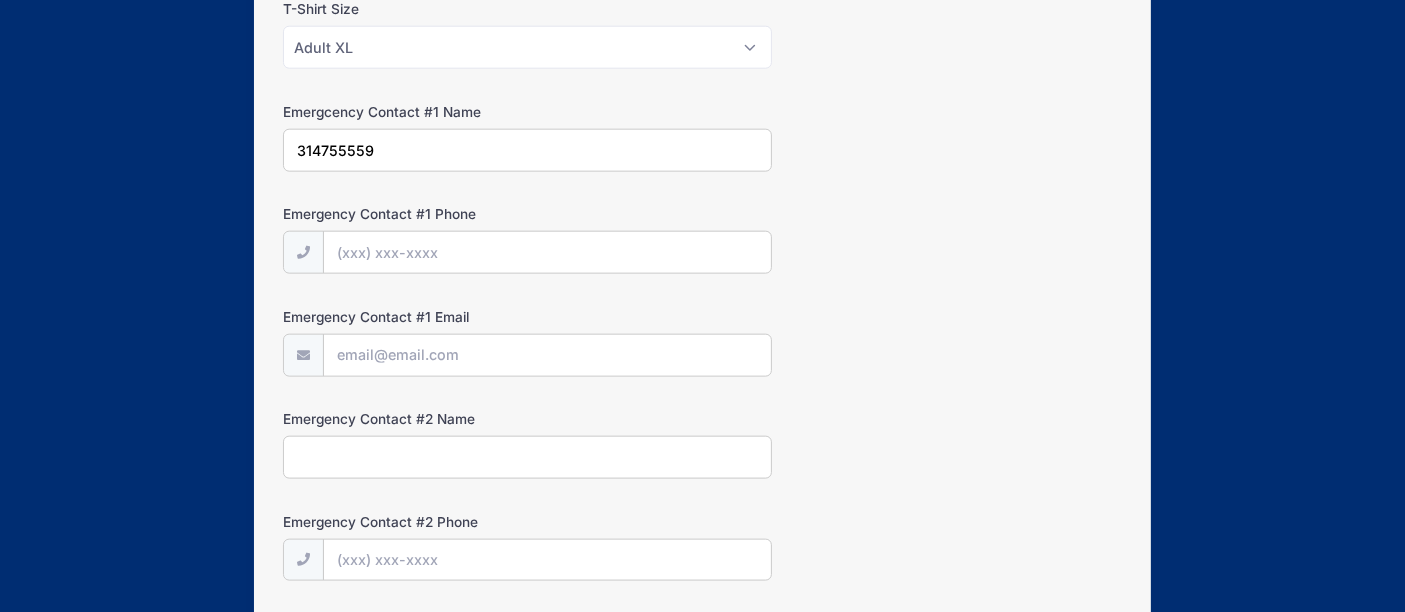 click on "314755559" at bounding box center [527, 150] 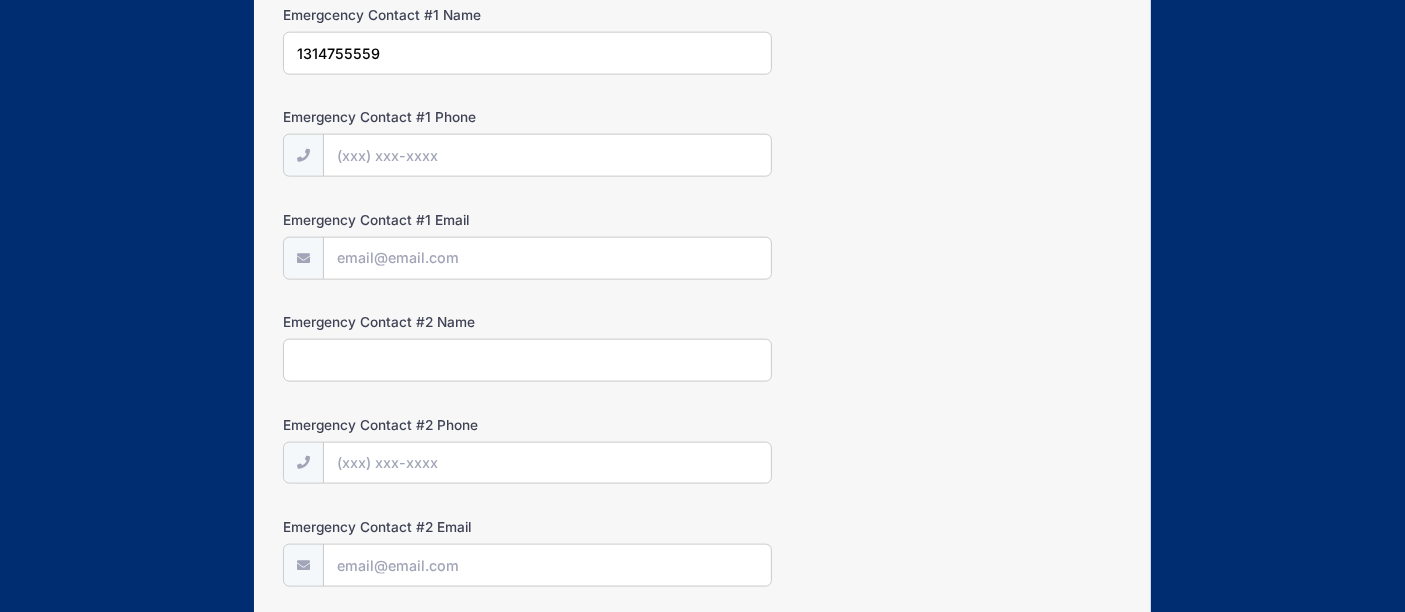 scroll, scrollTop: 2622, scrollLeft: 0, axis: vertical 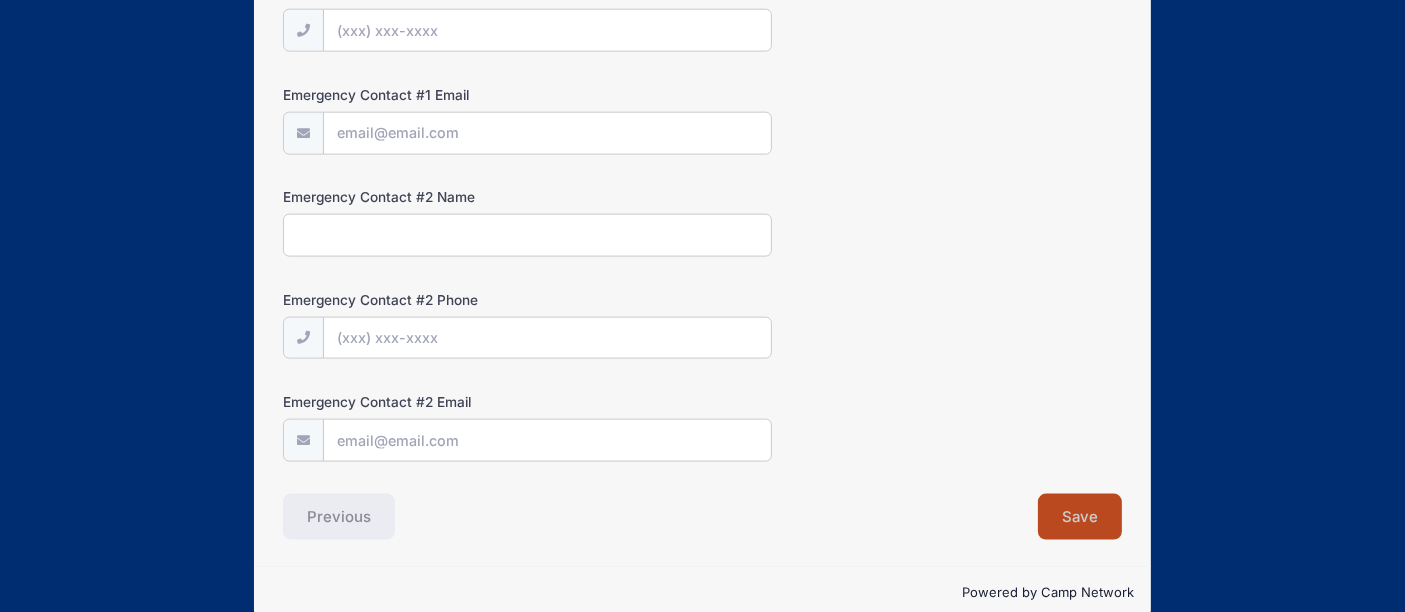 type on "1314755559" 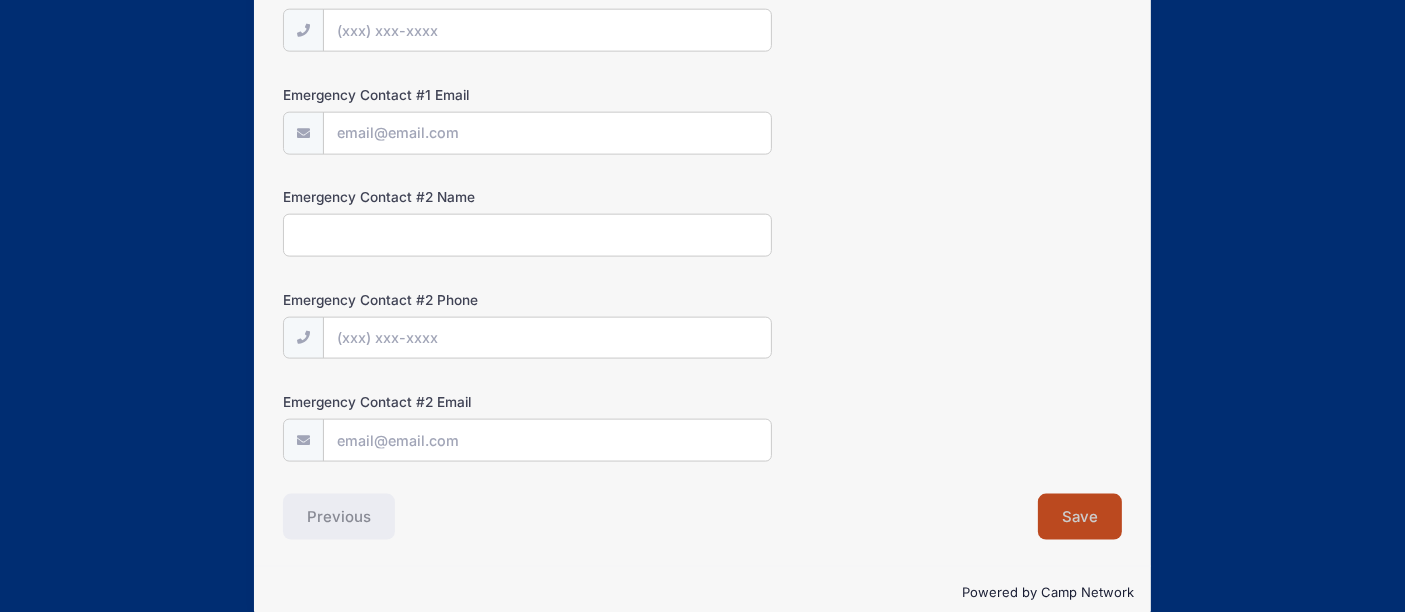 scroll, scrollTop: 0, scrollLeft: 0, axis: both 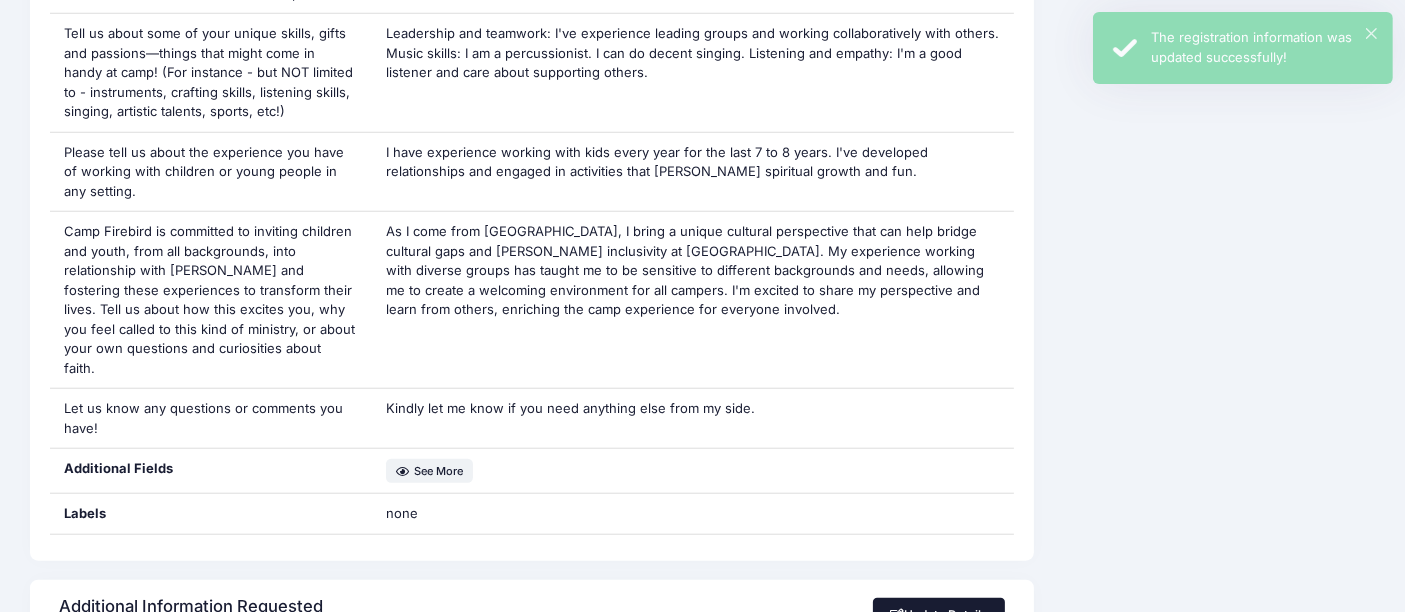 click on "Update Details" at bounding box center [939, 615] 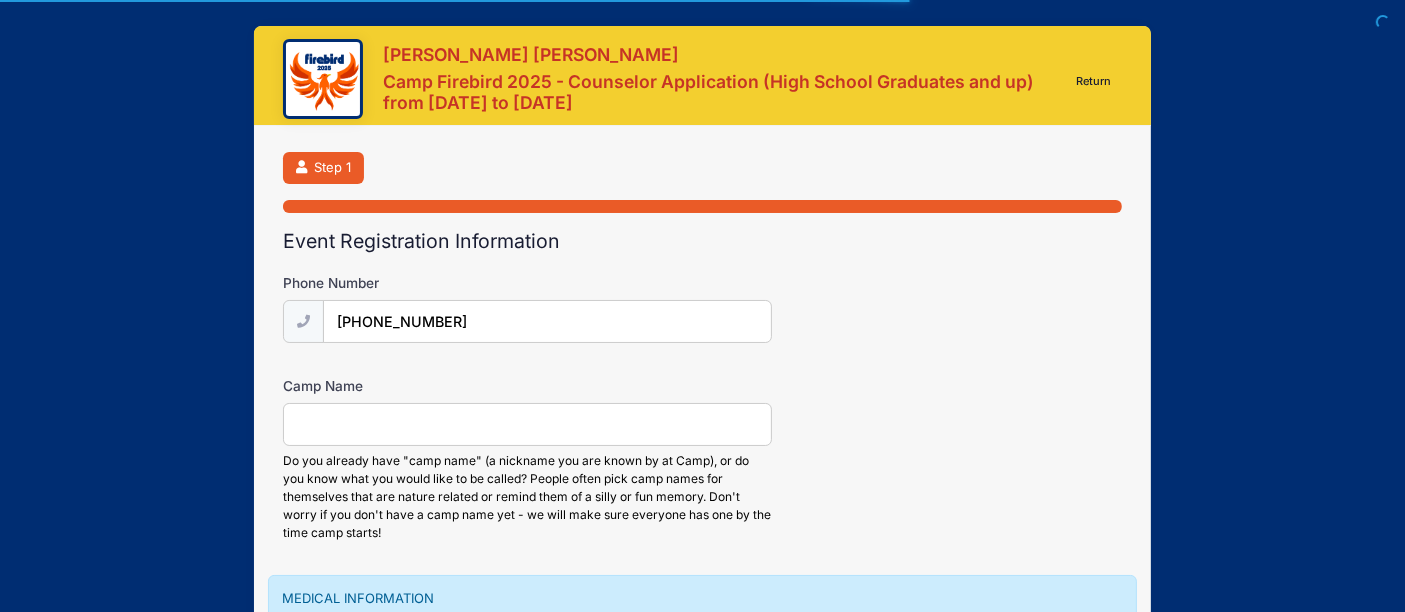 scroll, scrollTop: 880, scrollLeft: 0, axis: vertical 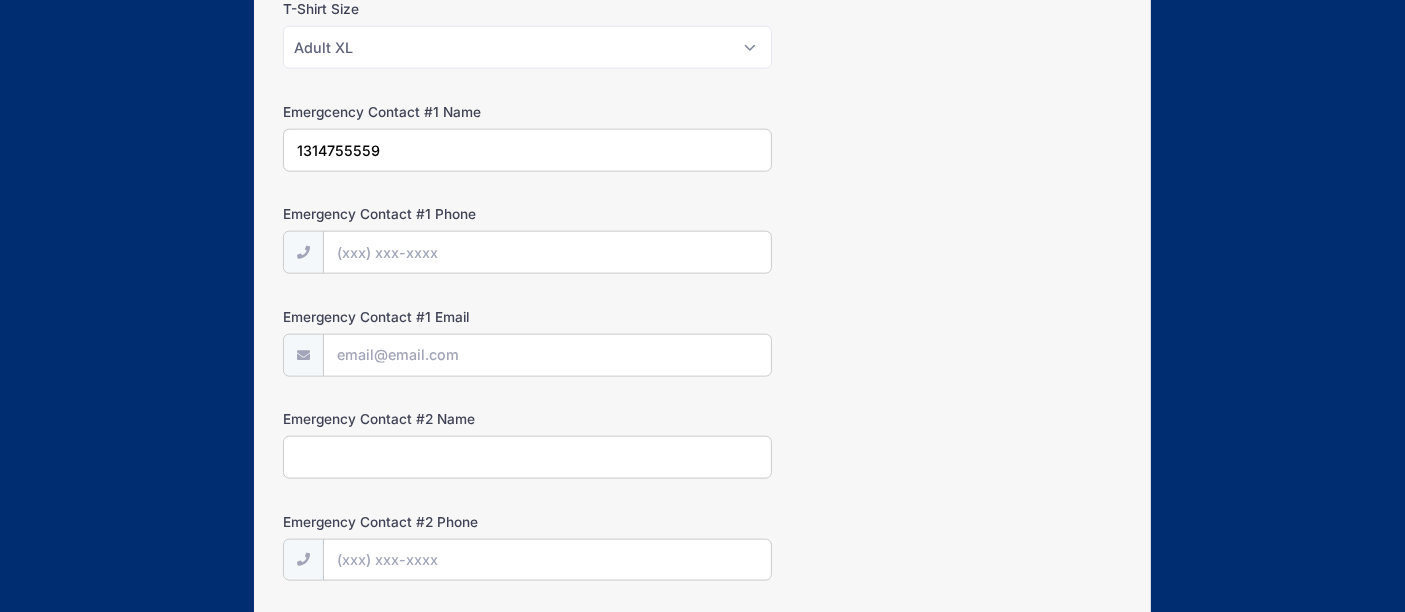click on "1314755559" at bounding box center [527, 150] 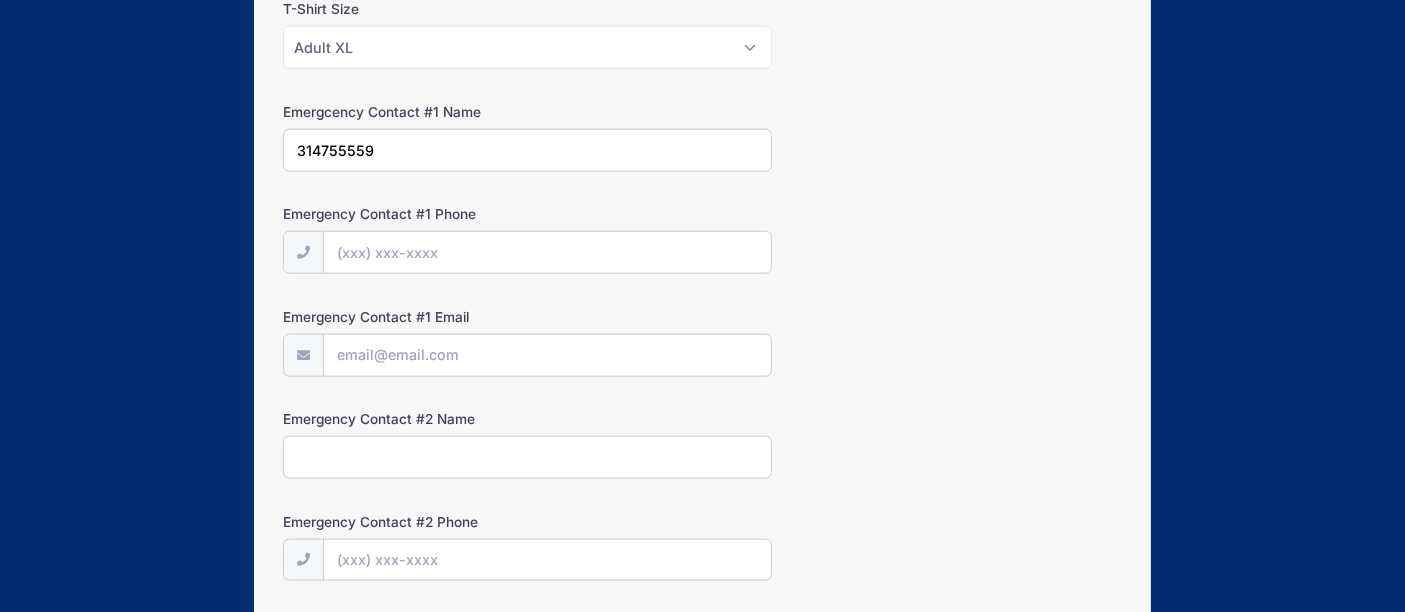 type on "314755559" 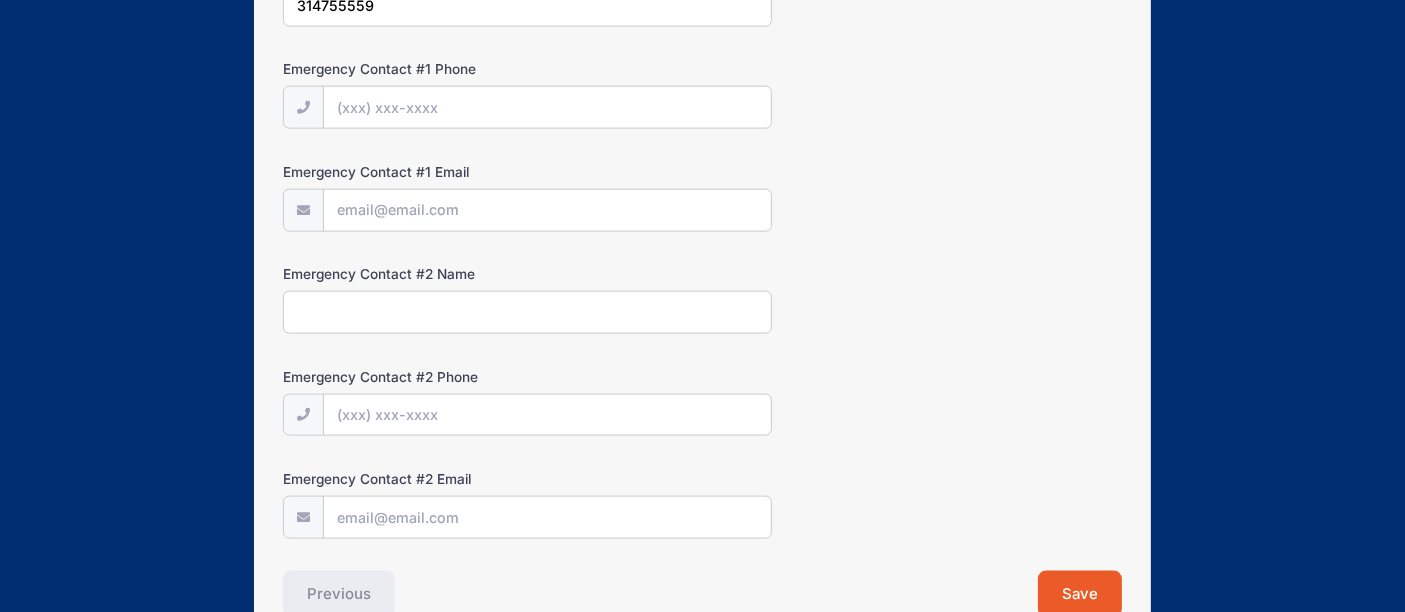 scroll, scrollTop: 2622, scrollLeft: 0, axis: vertical 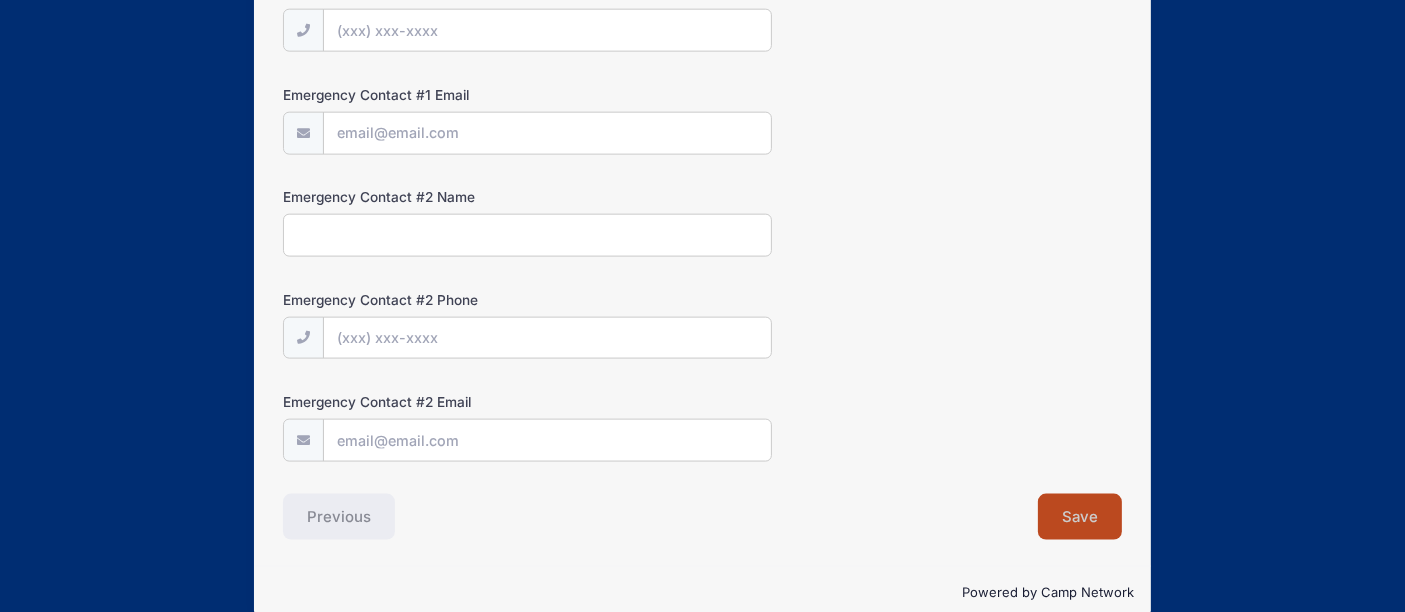 click on "Save" at bounding box center [1080, 517] 